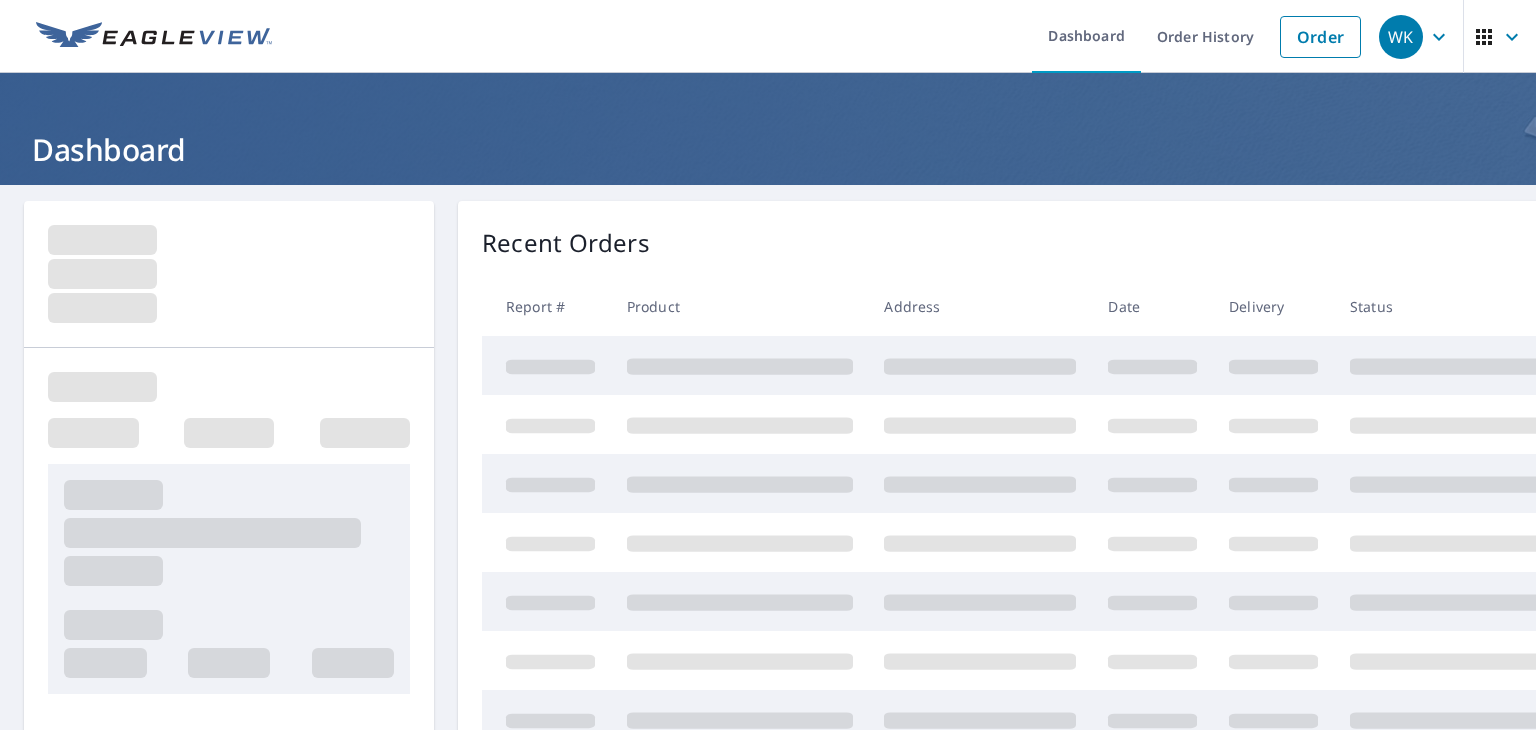 scroll, scrollTop: 0, scrollLeft: 0, axis: both 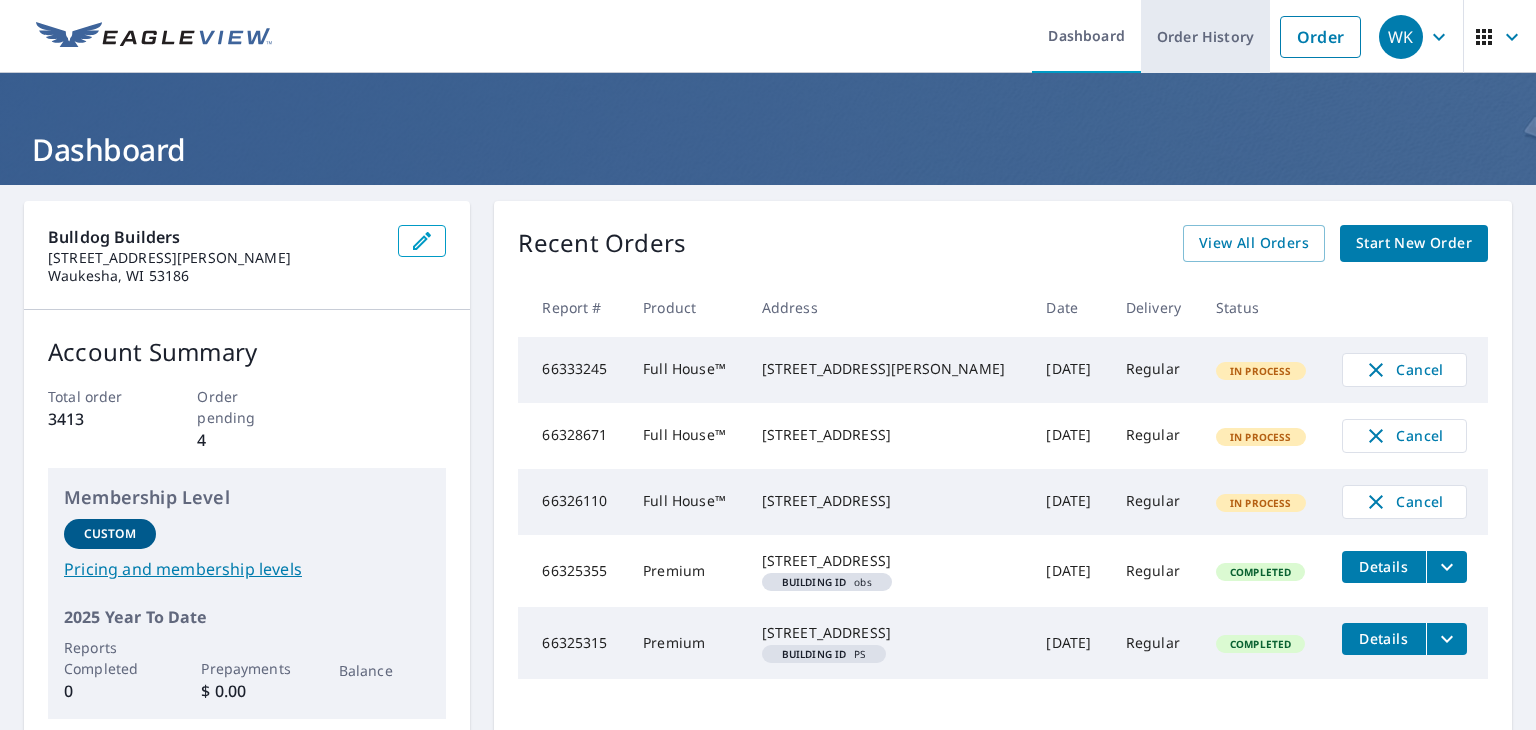 click on "Order History" at bounding box center (1205, 36) 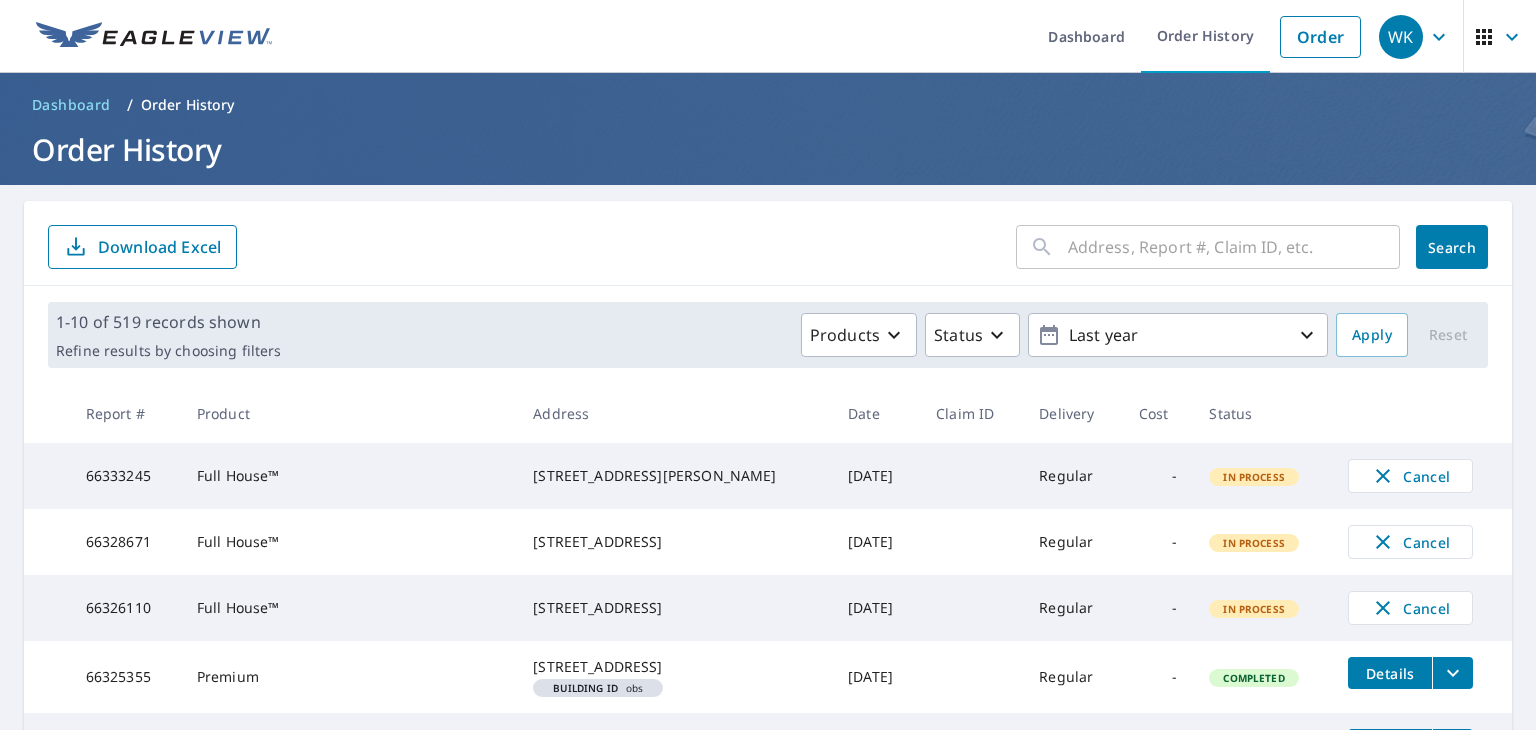 click at bounding box center (1234, 247) 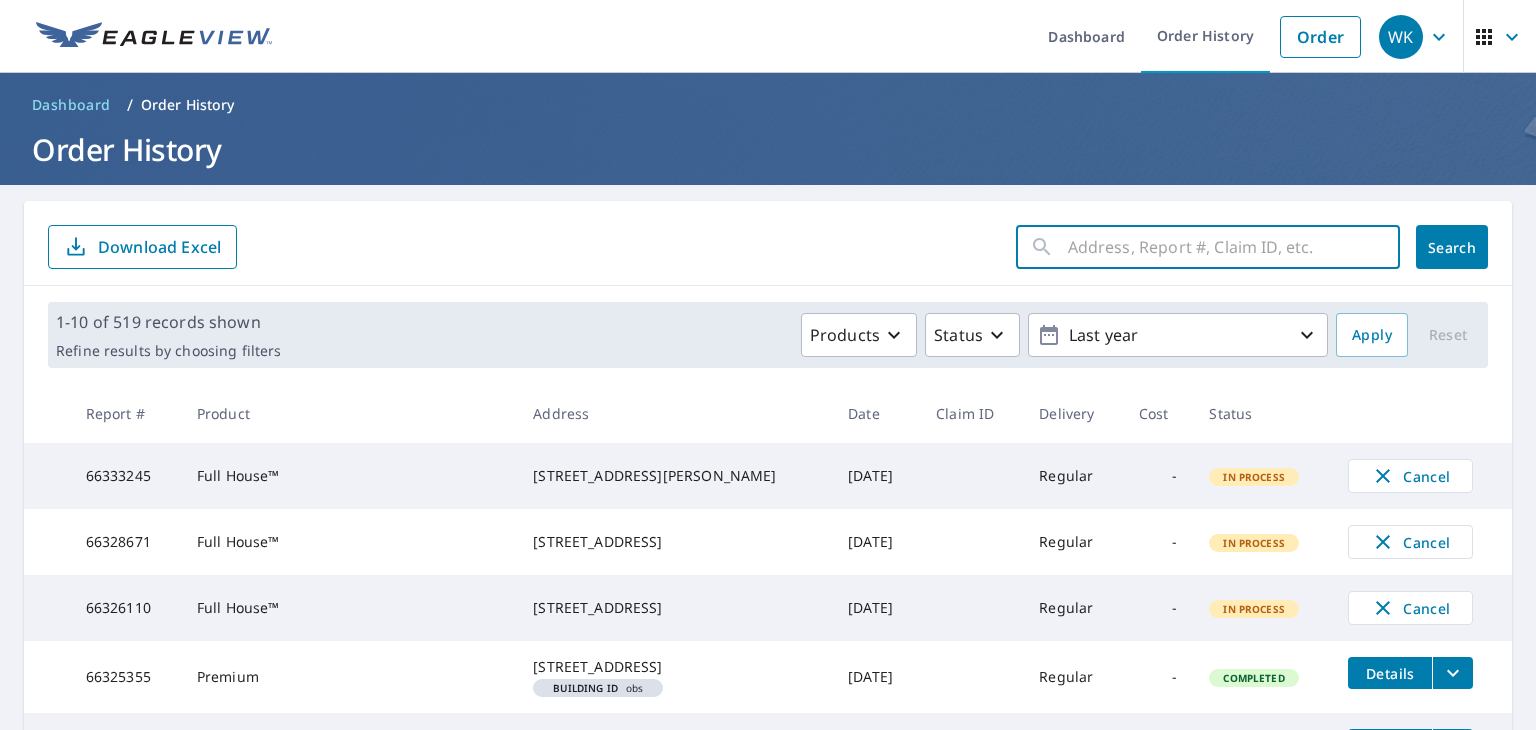 paste on "N7924 Forest Dr" 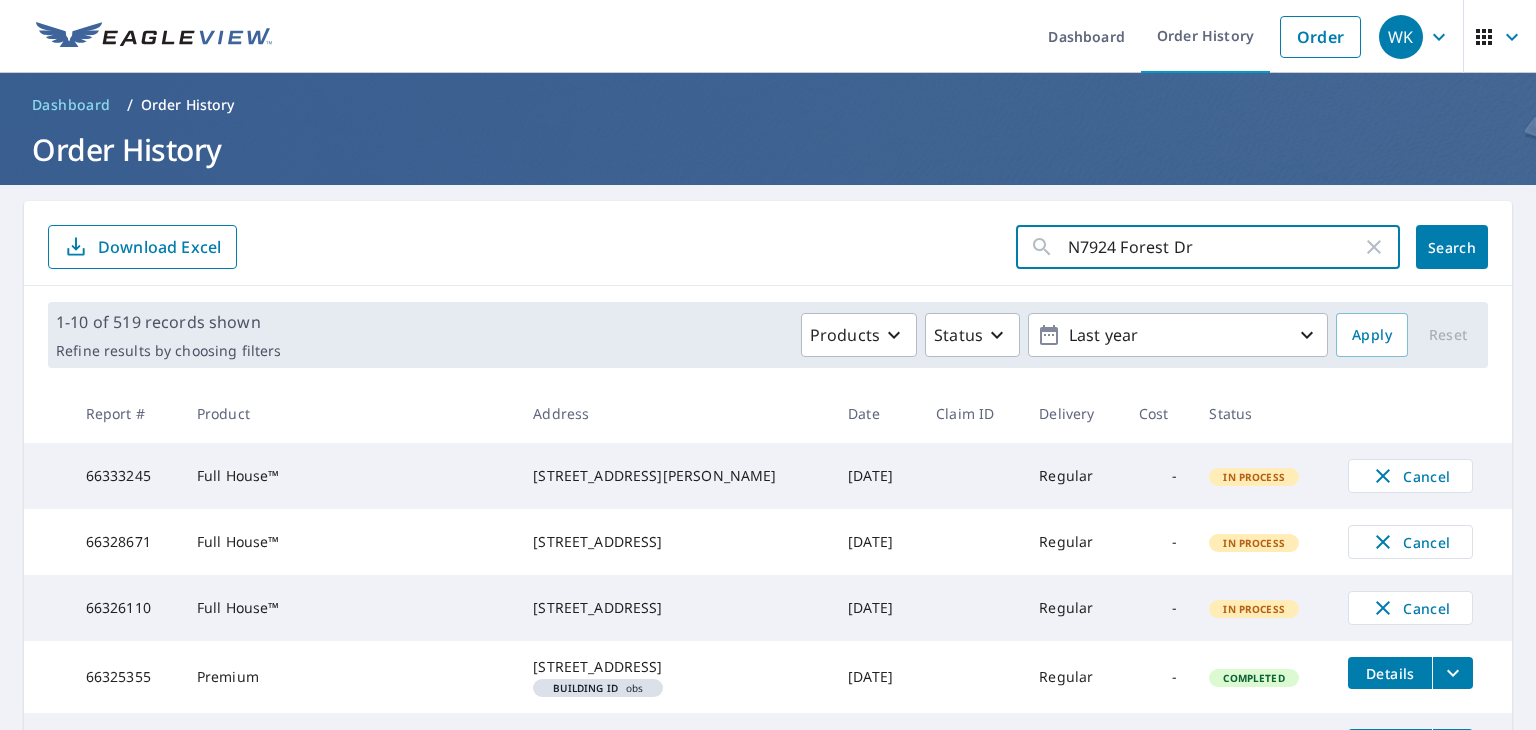 paste on "Ixonia" 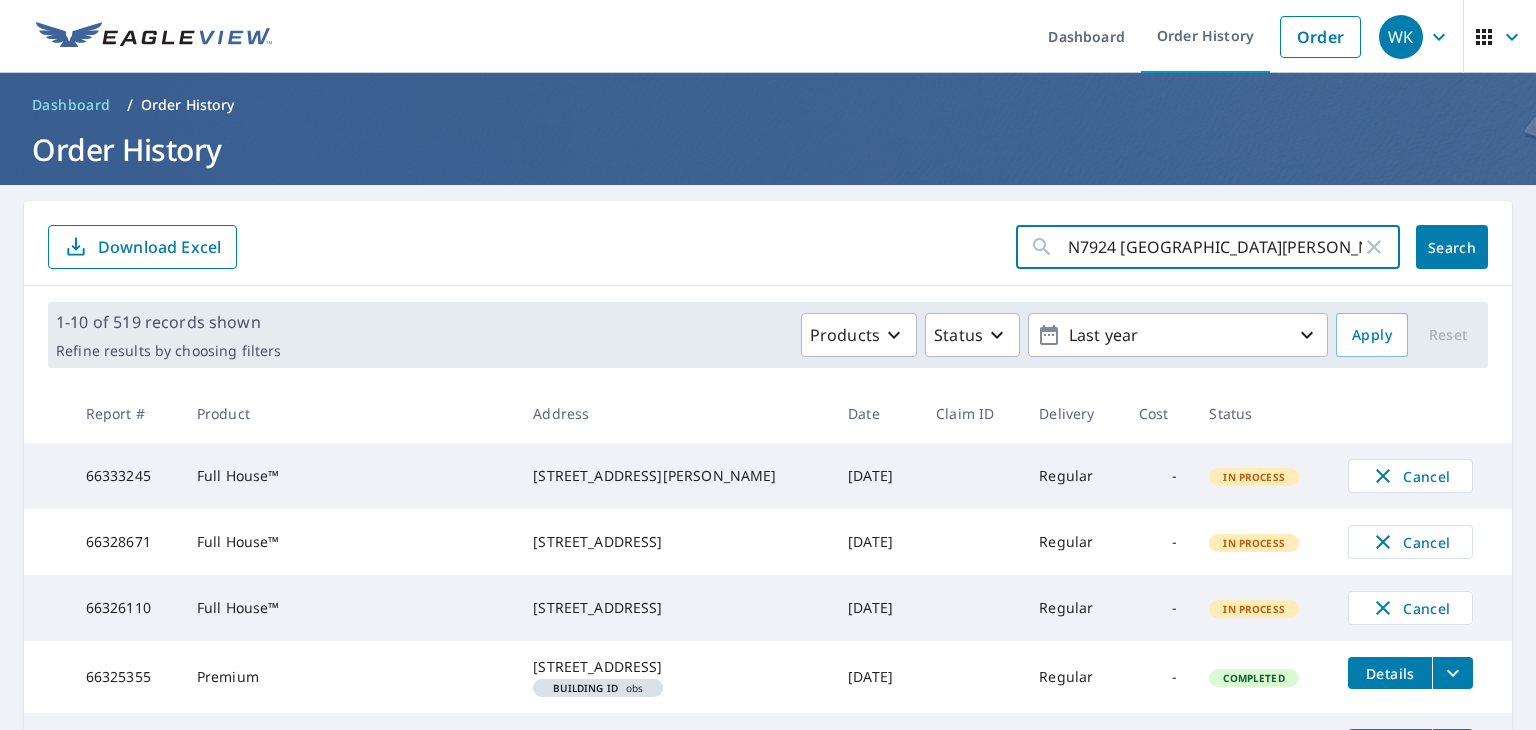 paste on "WI" 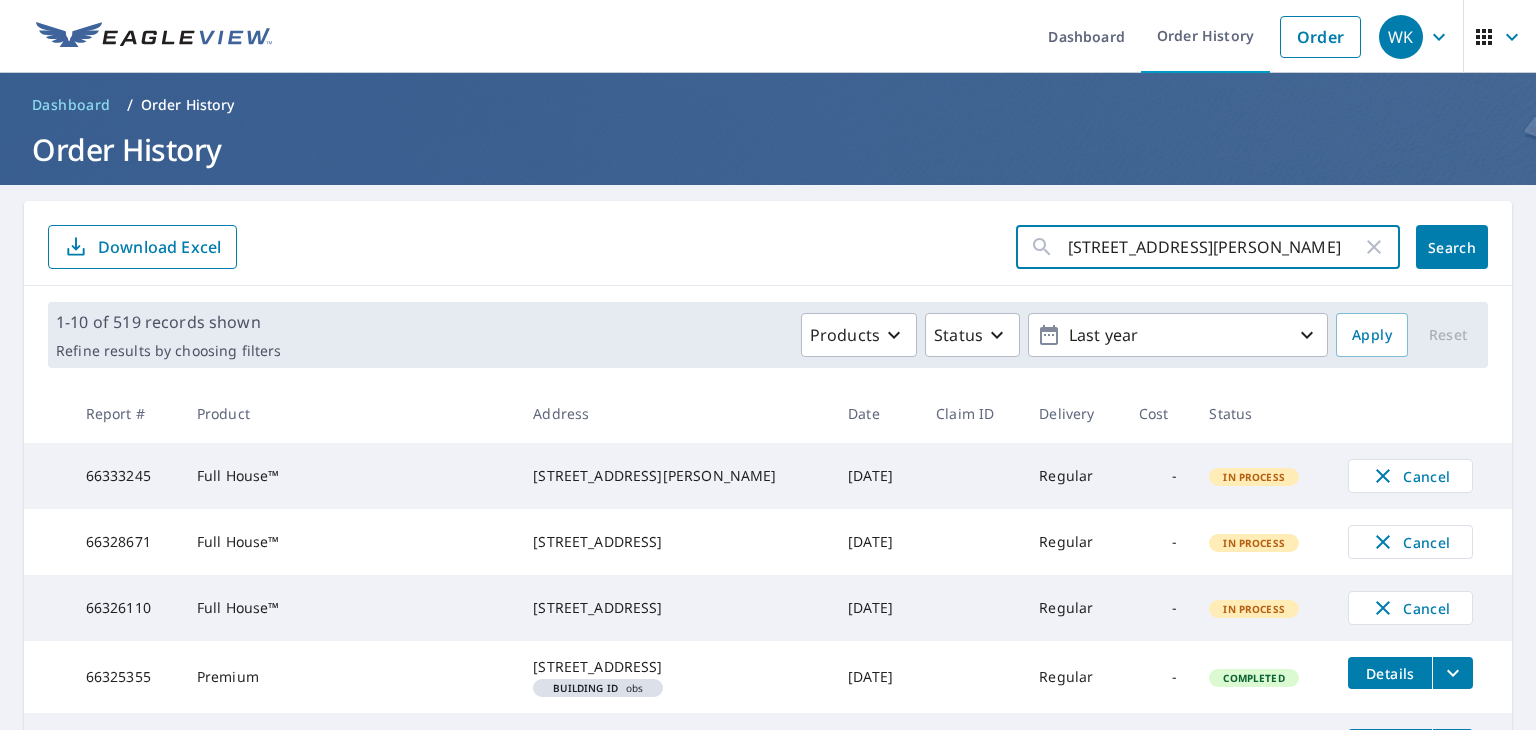 type on "[STREET_ADDRESS][PERSON_NAME]" 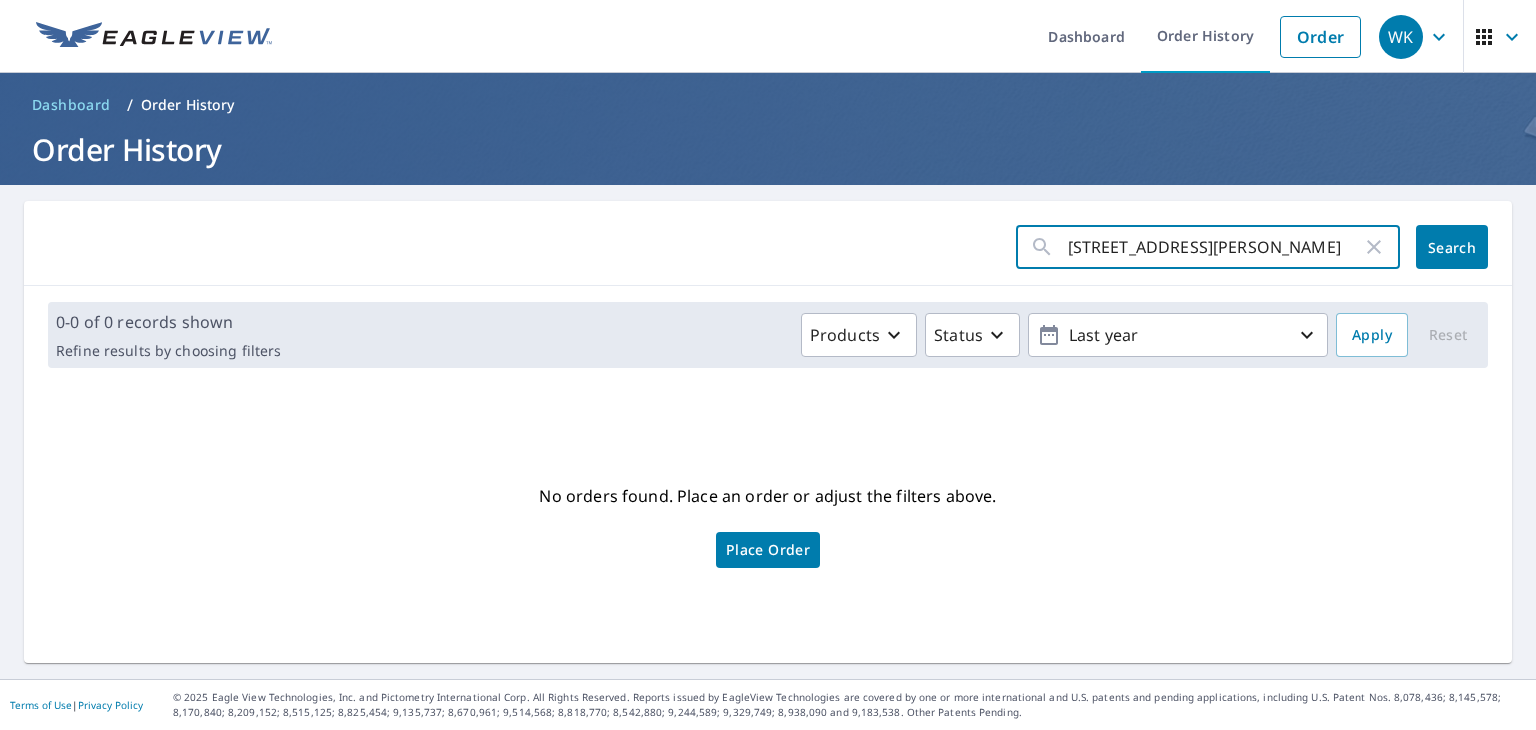drag, startPoint x: 1239, startPoint y: 282, endPoint x: 1037, endPoint y: 287, distance: 202.06187 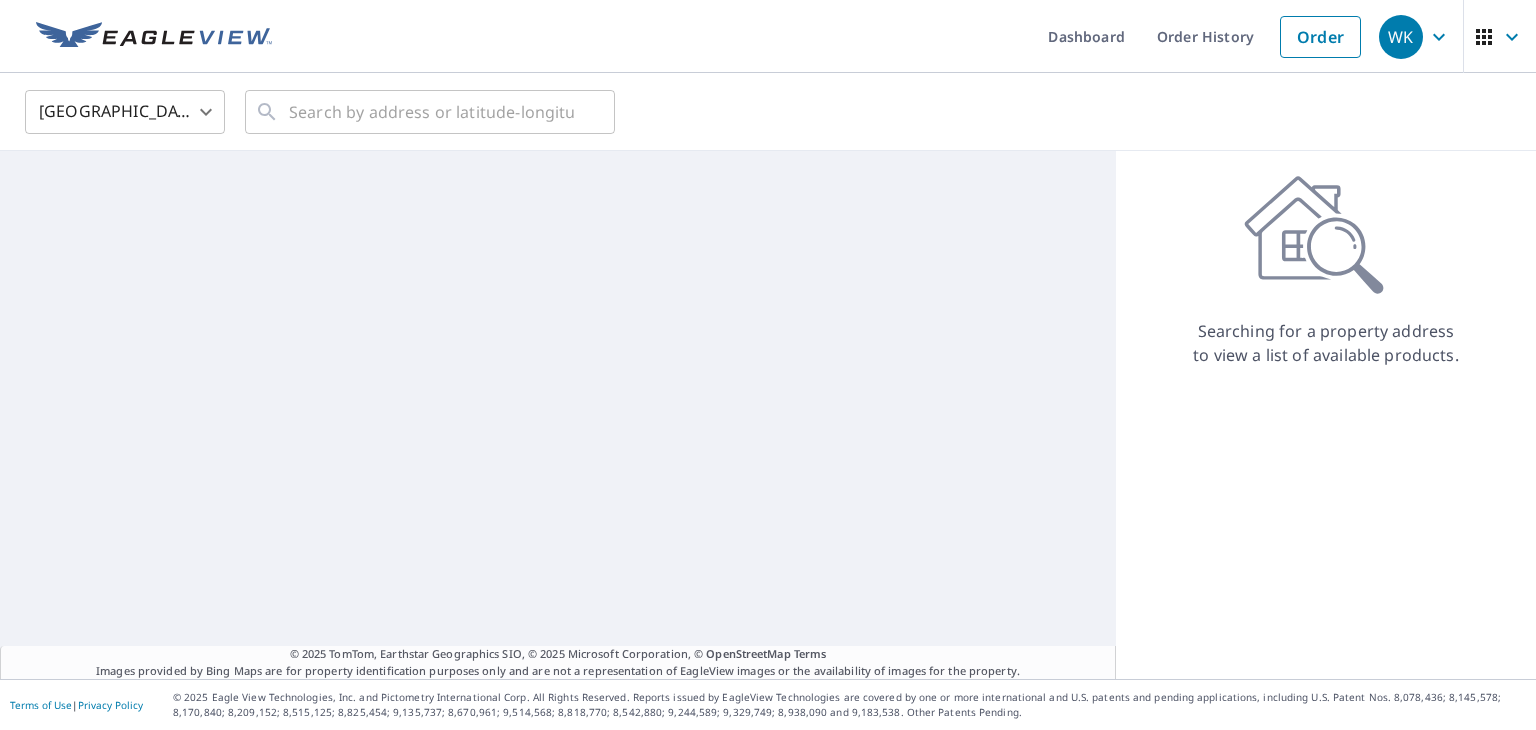 scroll, scrollTop: 0, scrollLeft: 0, axis: both 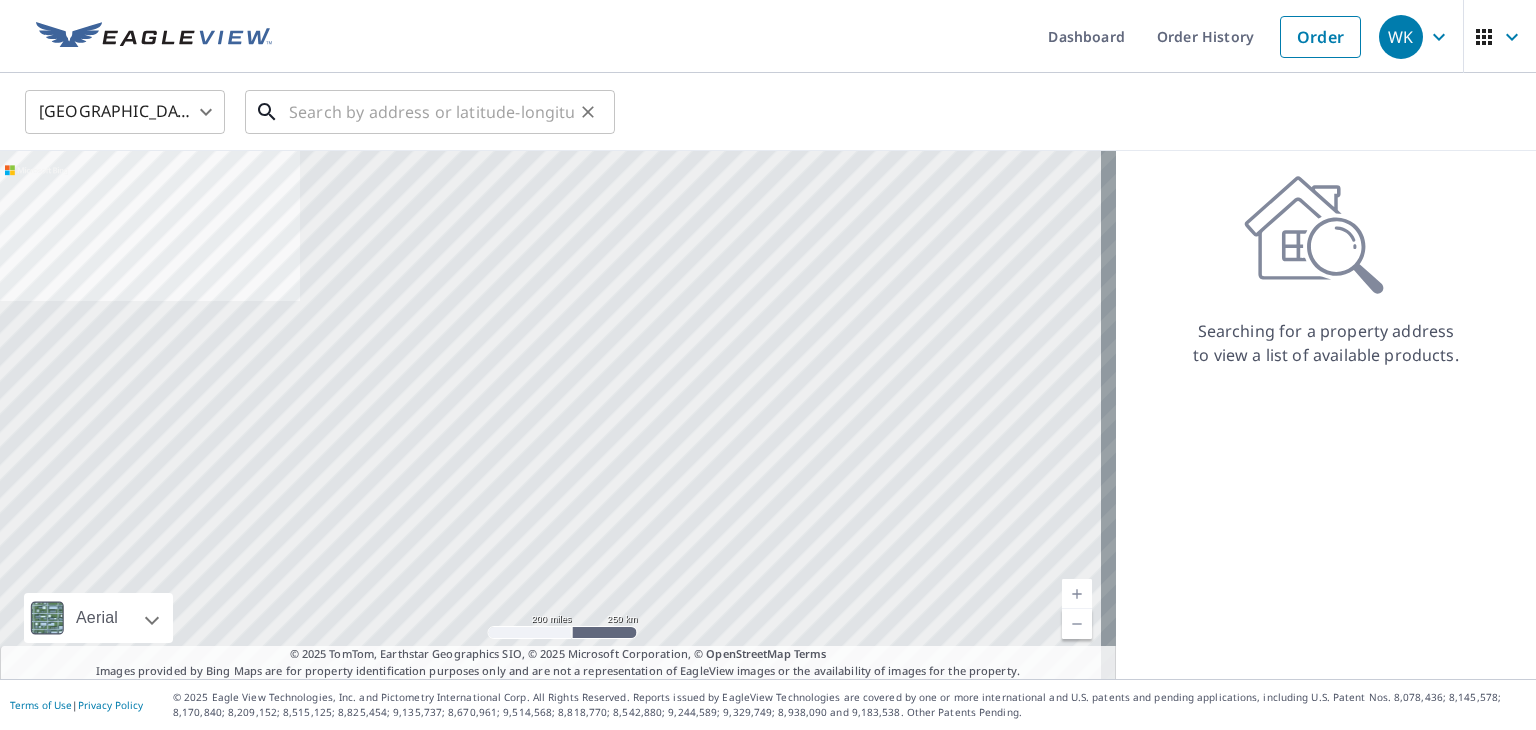 click at bounding box center [431, 112] 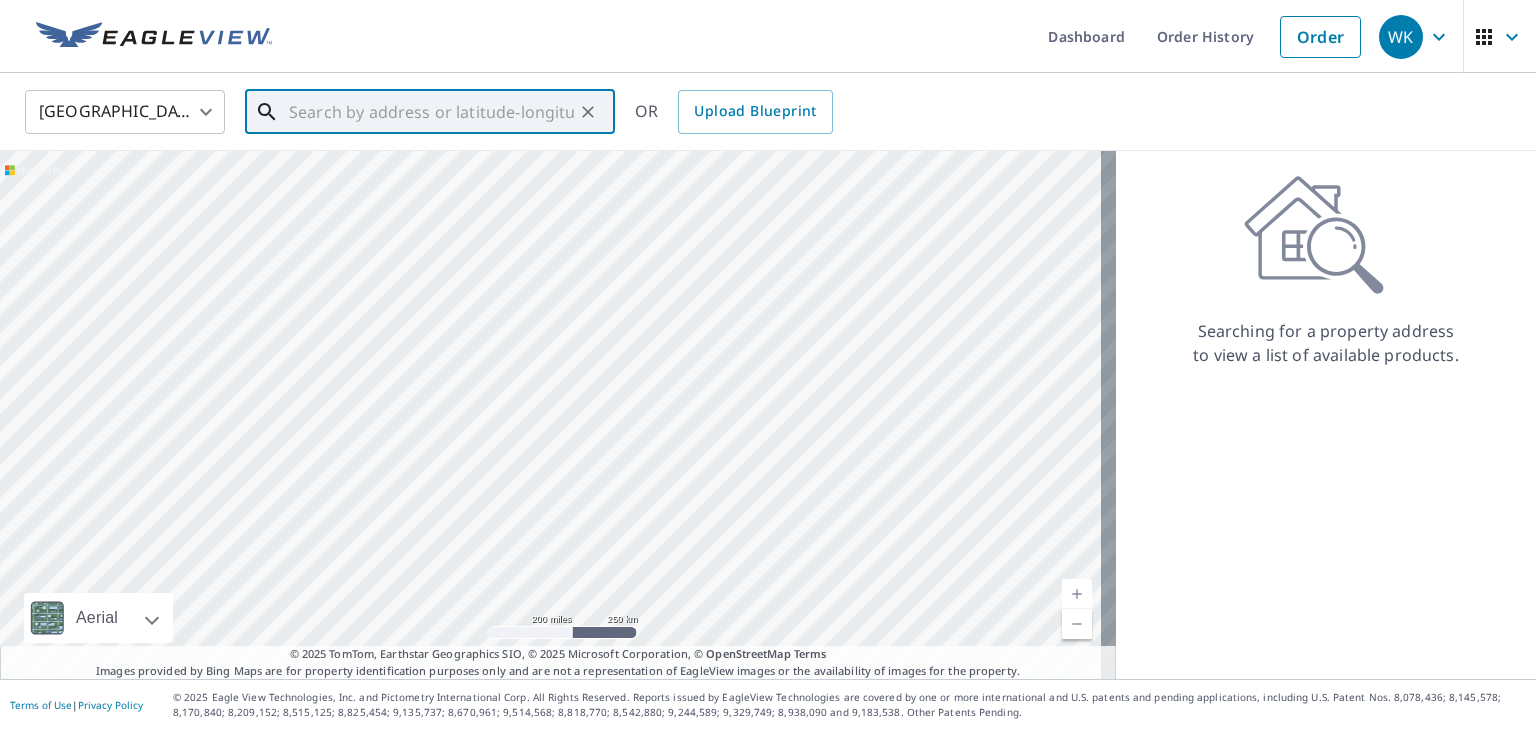 paste on "[STREET_ADDRESS][PERSON_NAME]" 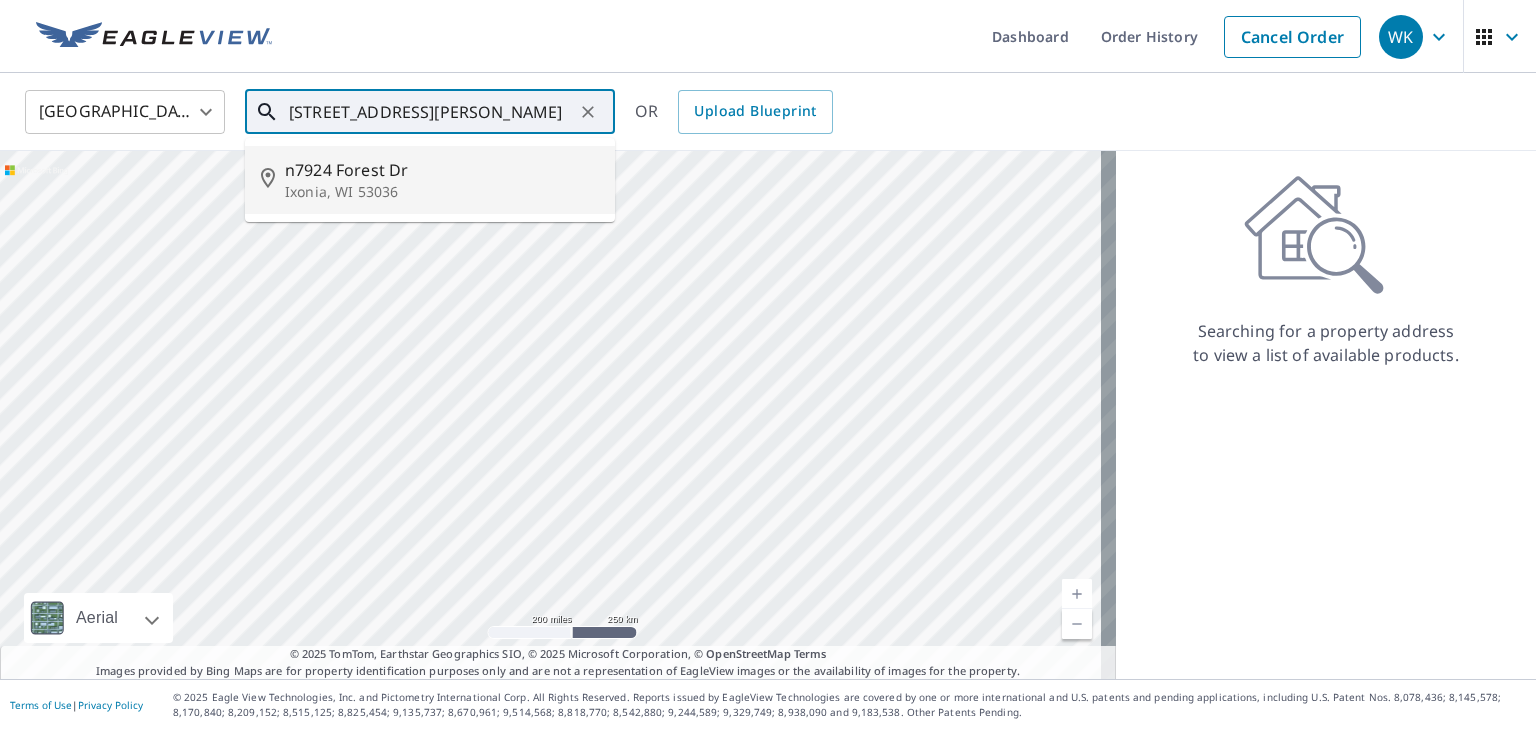 click on "n7924 Forest Dr" at bounding box center (442, 170) 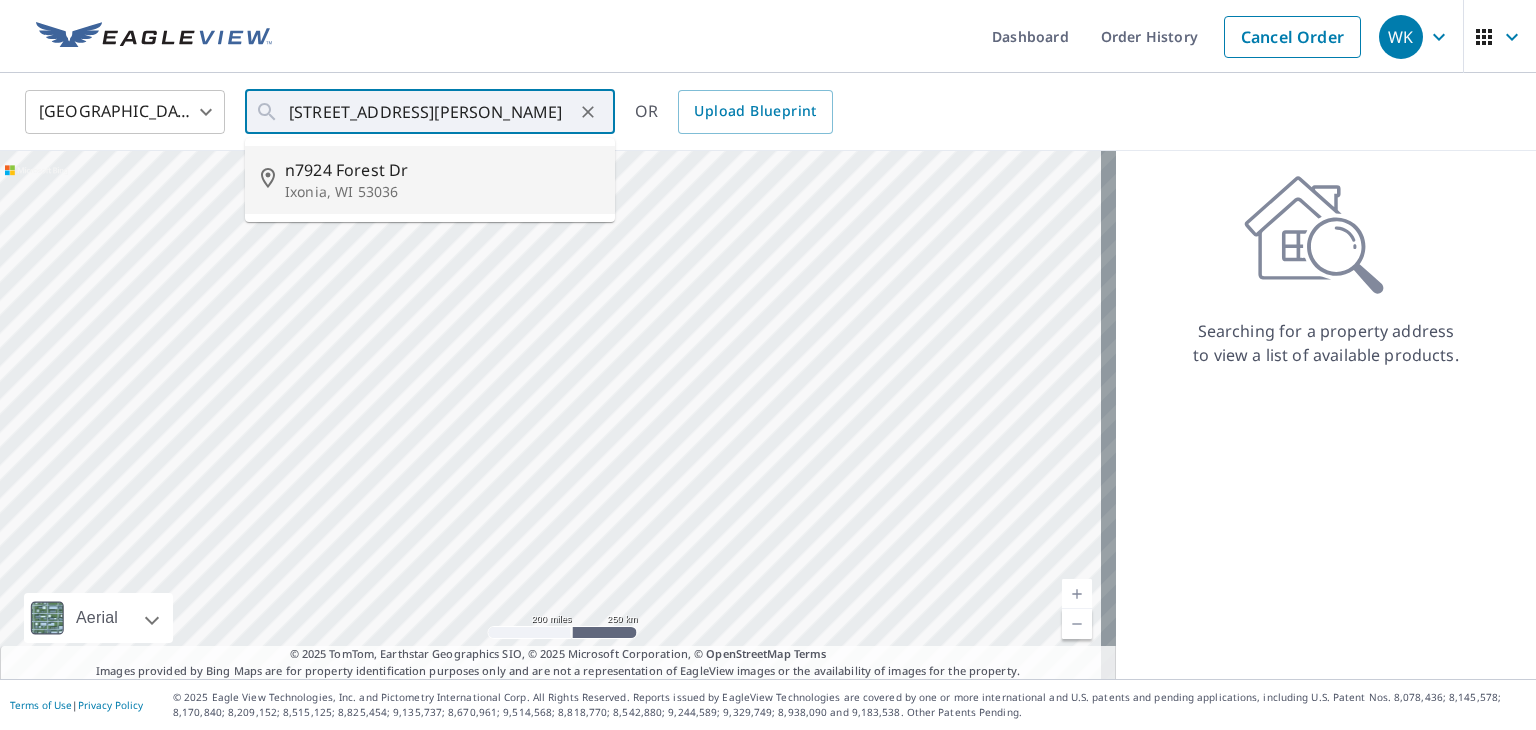 type on "n7924 Forest Dr Ixonia, WI 53036" 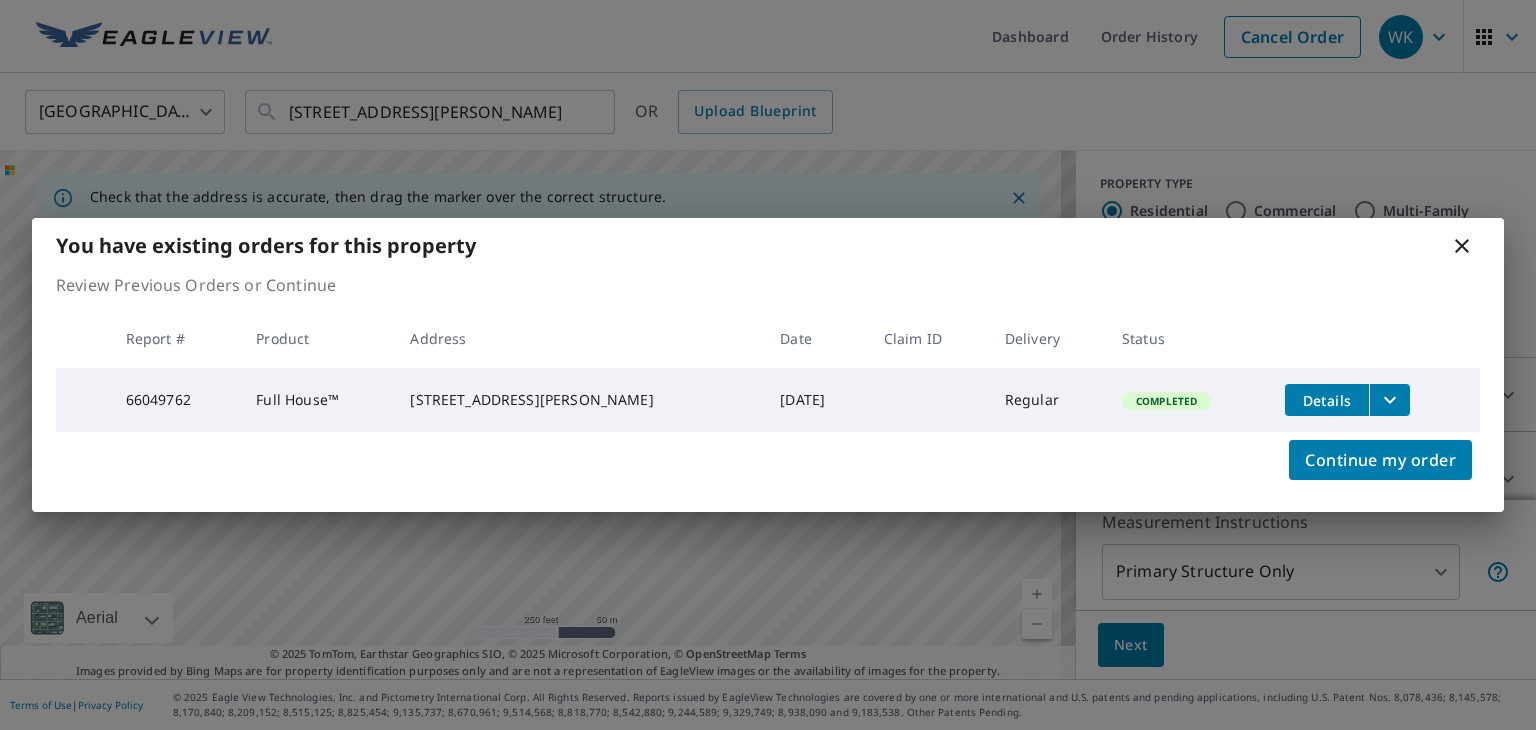 click 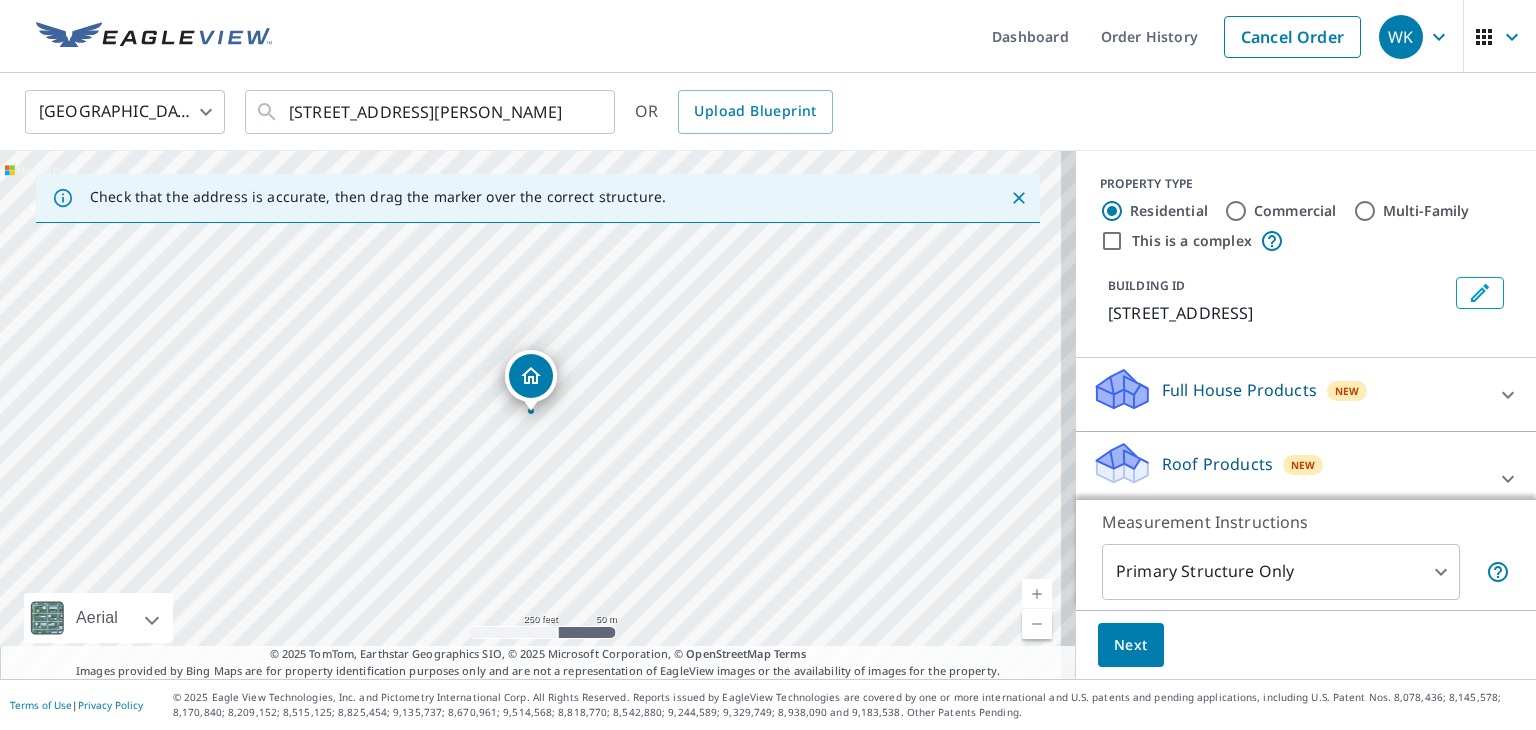 click on "Full House Products" at bounding box center [1239, 390] 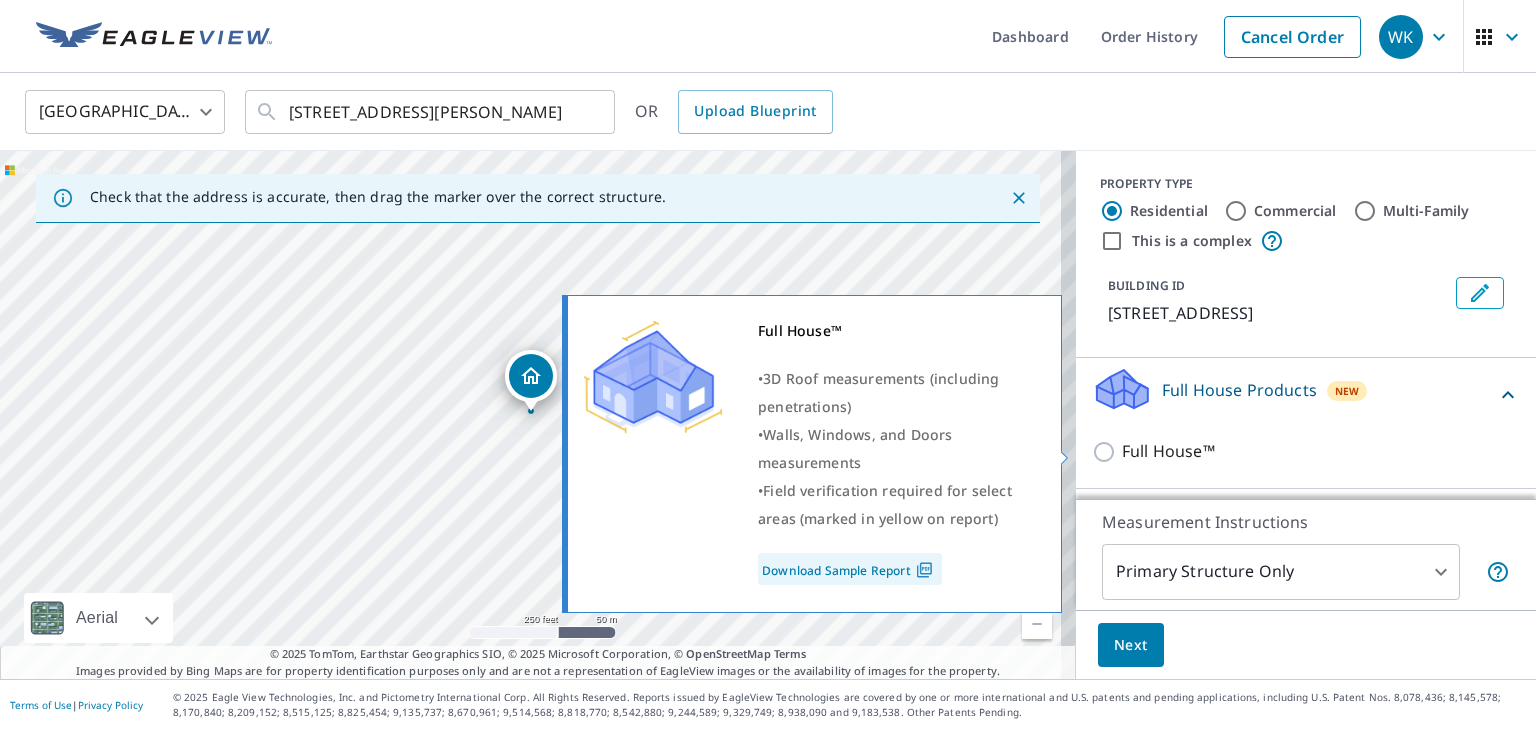 click on "Full House™" at bounding box center (1107, 452) 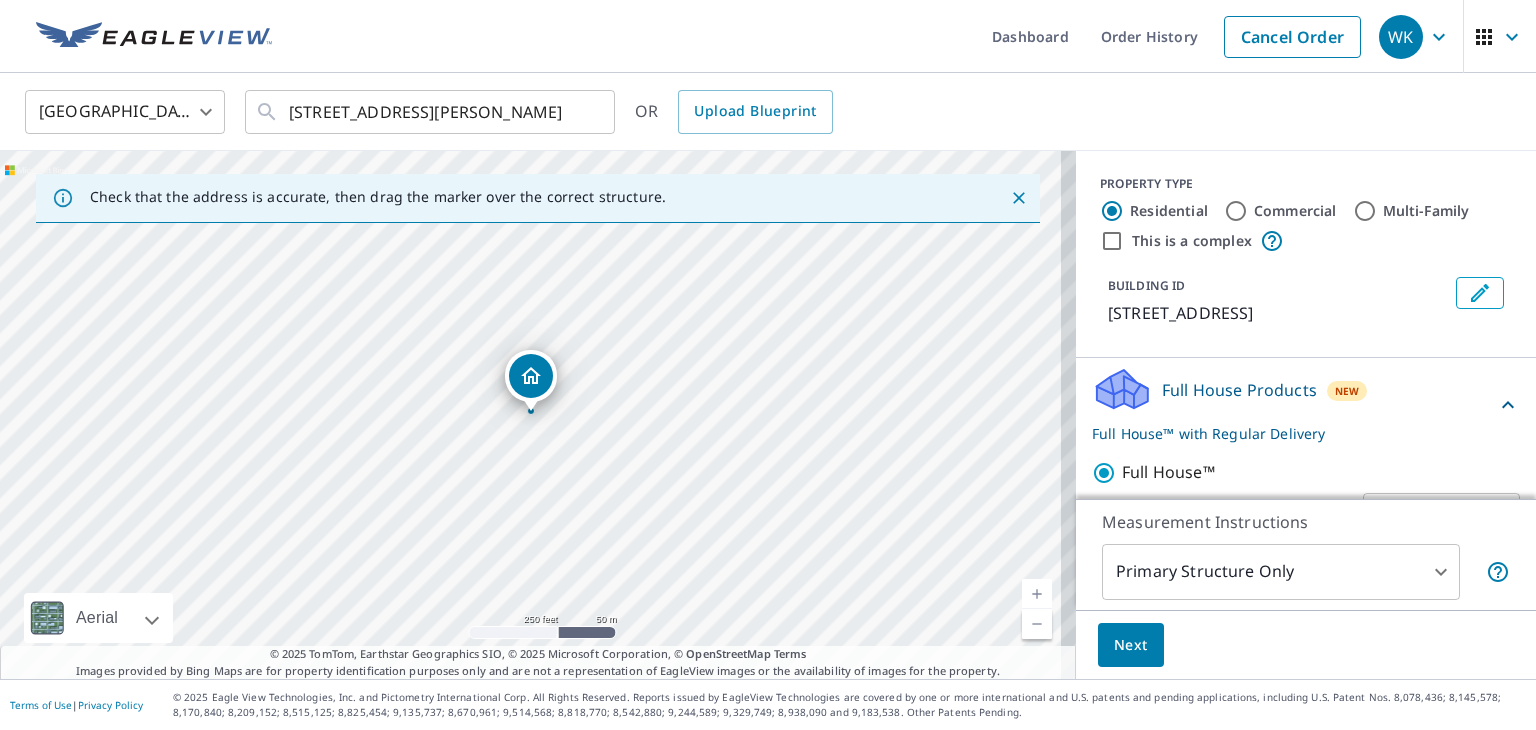 scroll, scrollTop: 275, scrollLeft: 0, axis: vertical 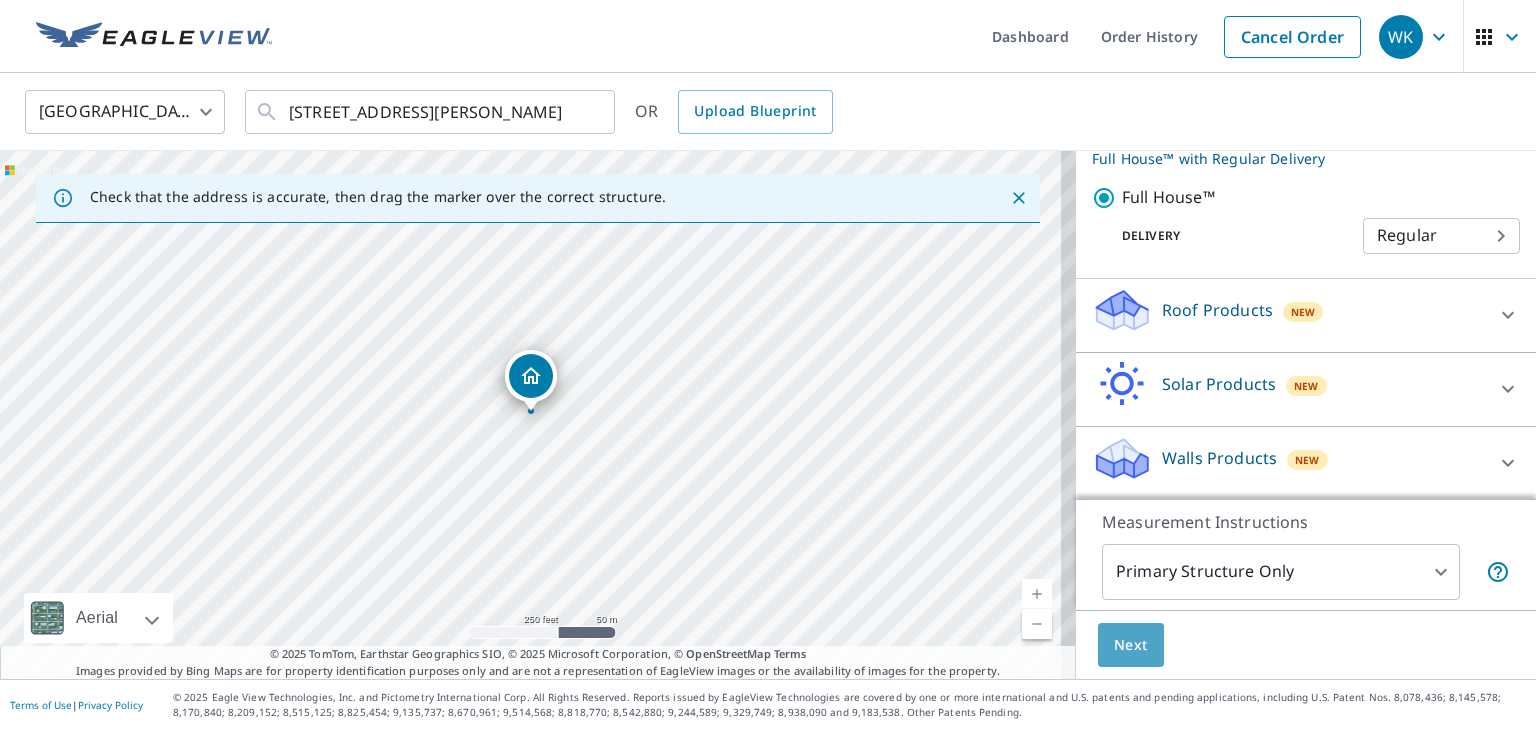 click on "Next" at bounding box center (1131, 645) 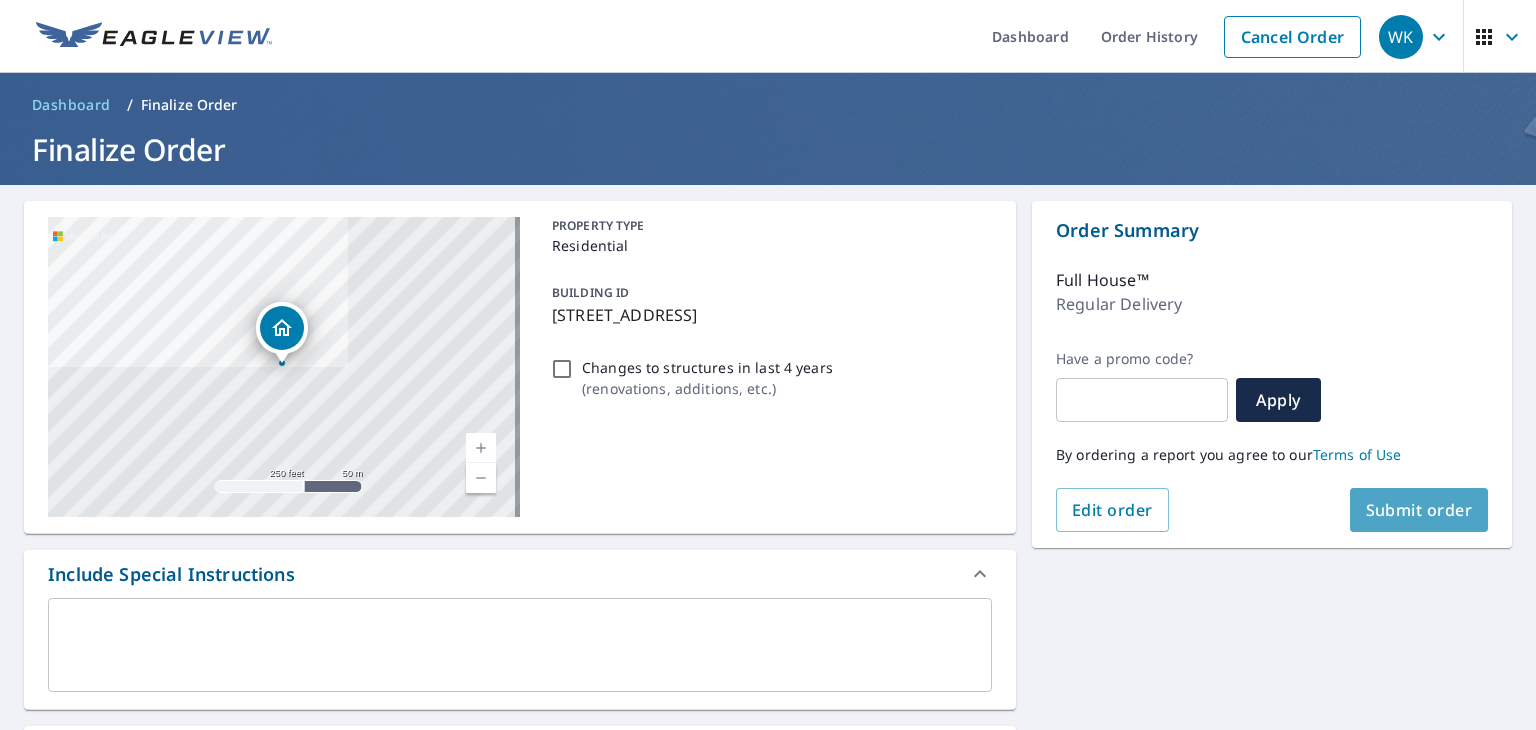 click on "Submit order" at bounding box center (1419, 510) 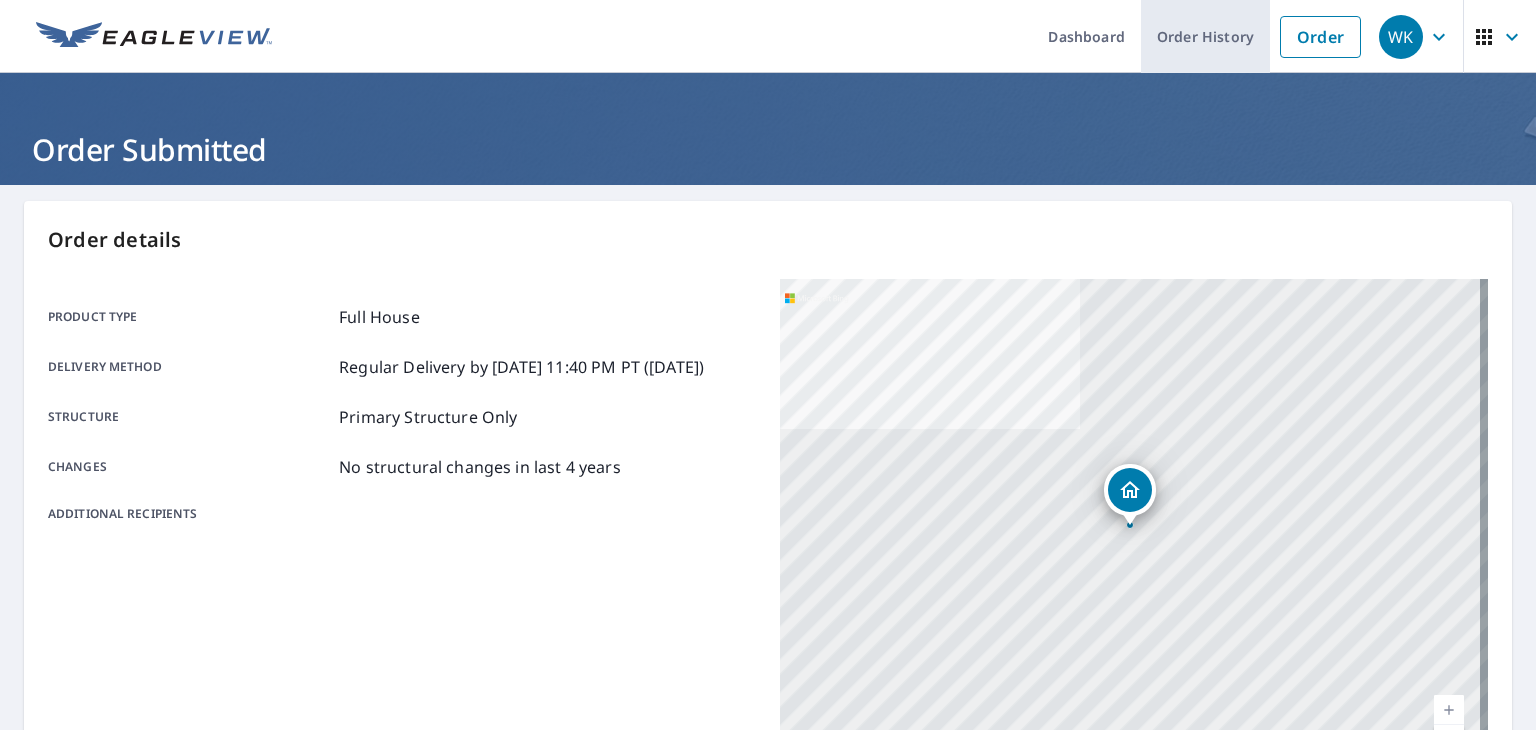 click on "Order History" at bounding box center (1205, 36) 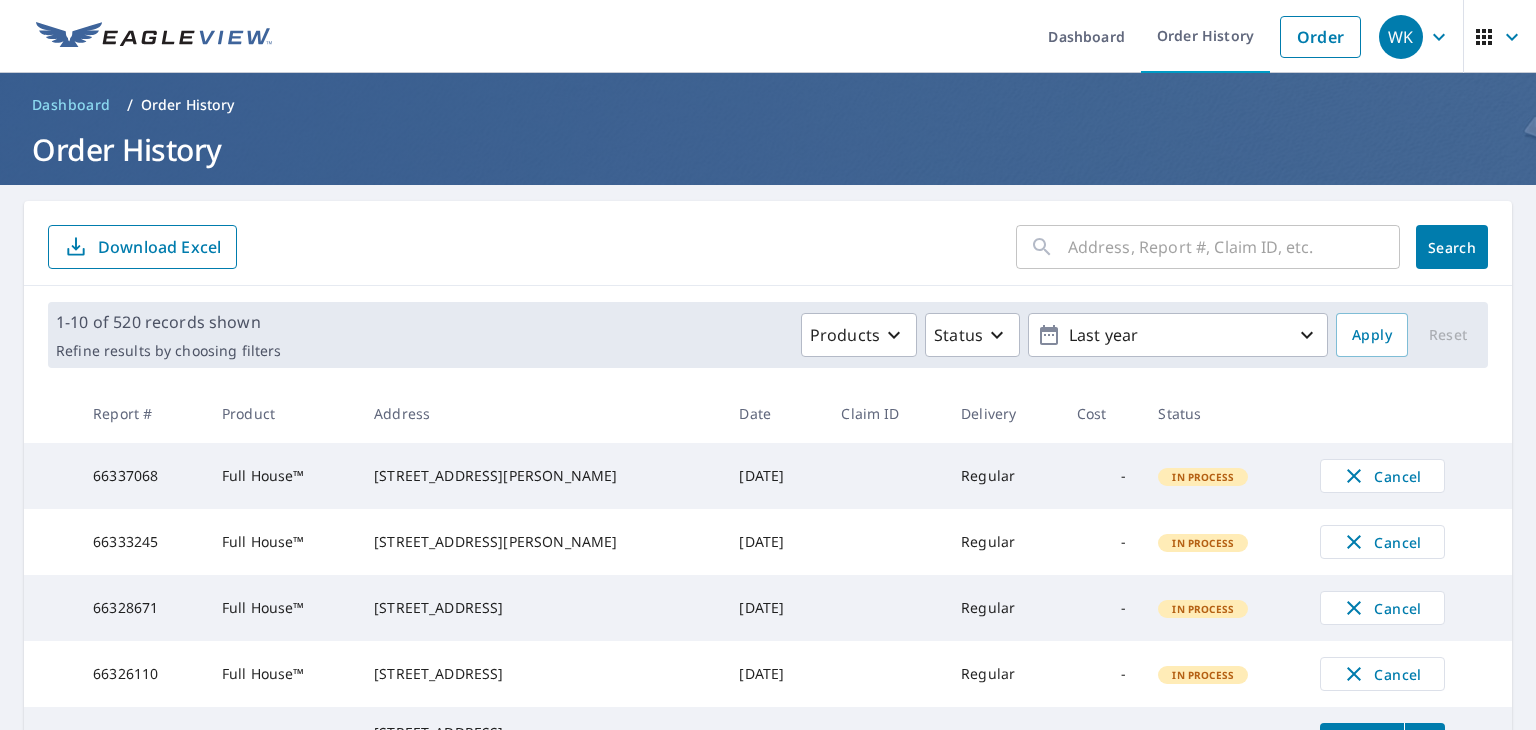 click at bounding box center (1234, 247) 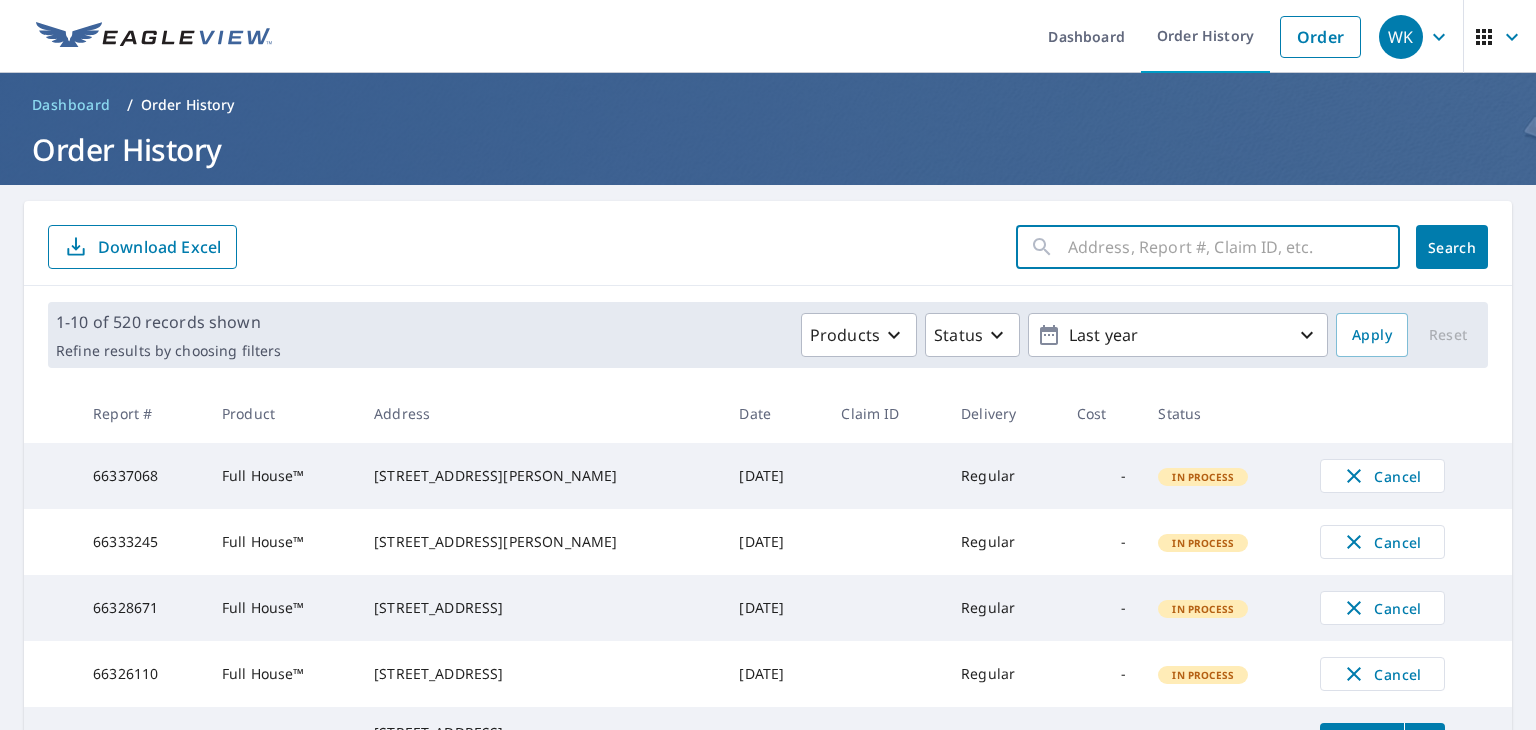 paste on "Mound St," 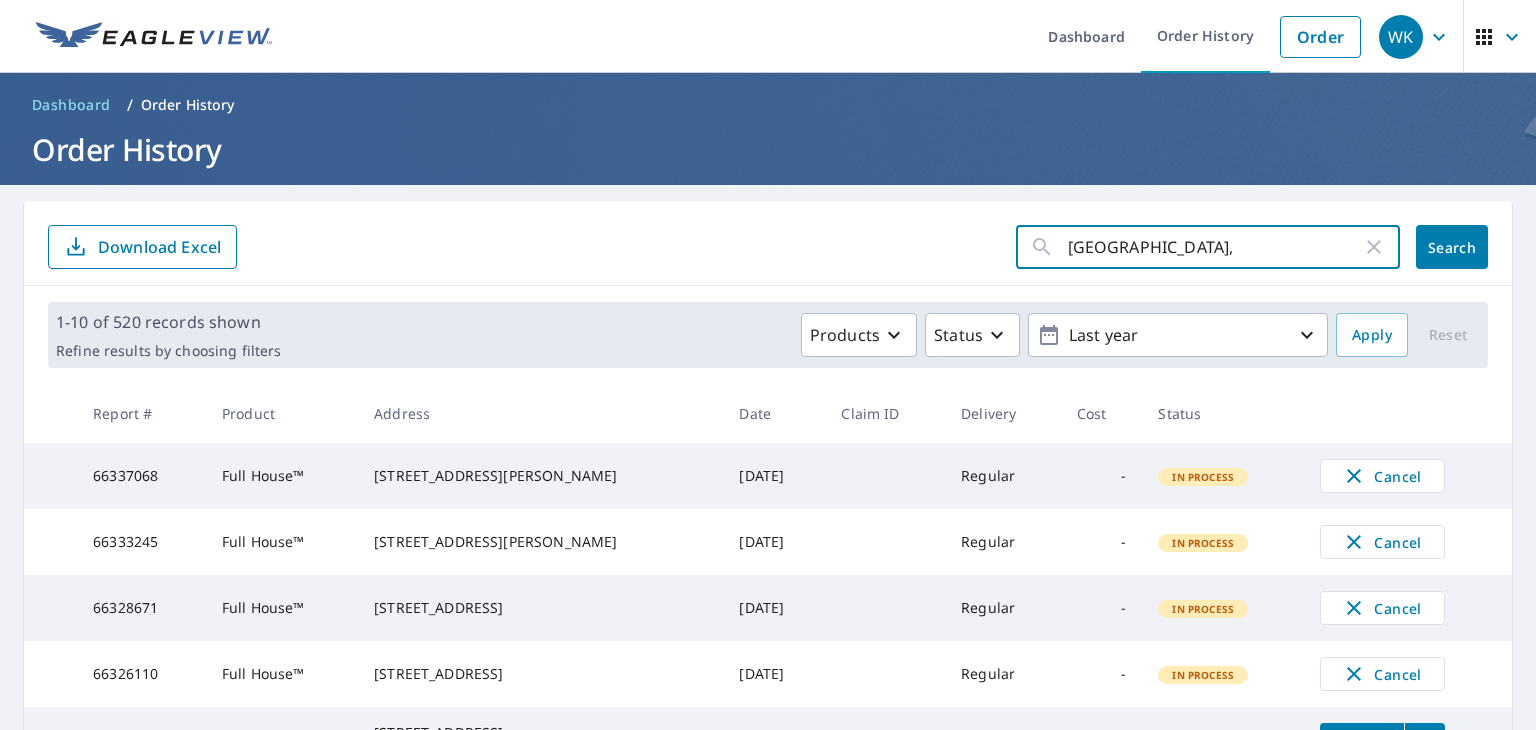 click on "Mound St," at bounding box center (1215, 247) 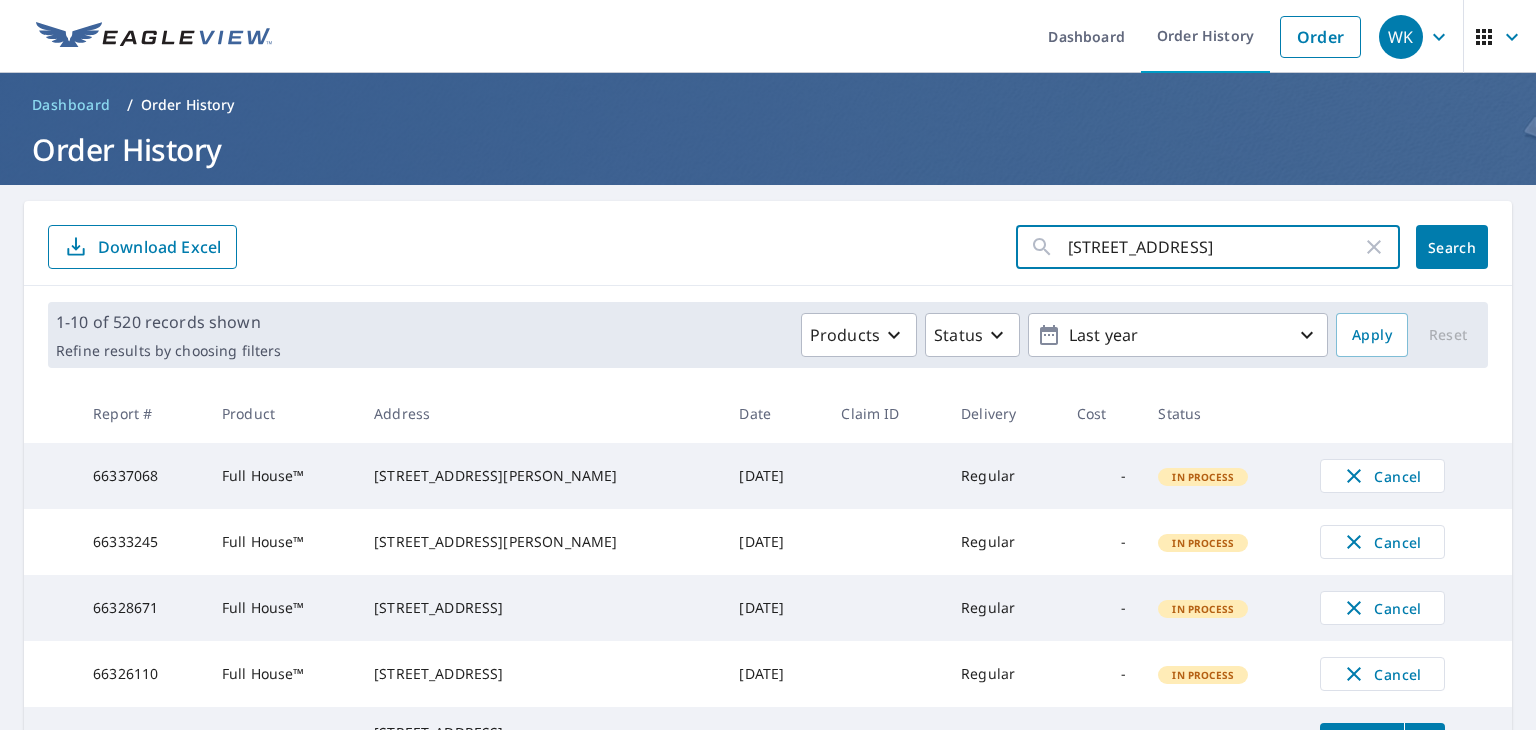 click on "1338 Mound St," at bounding box center [1215, 247] 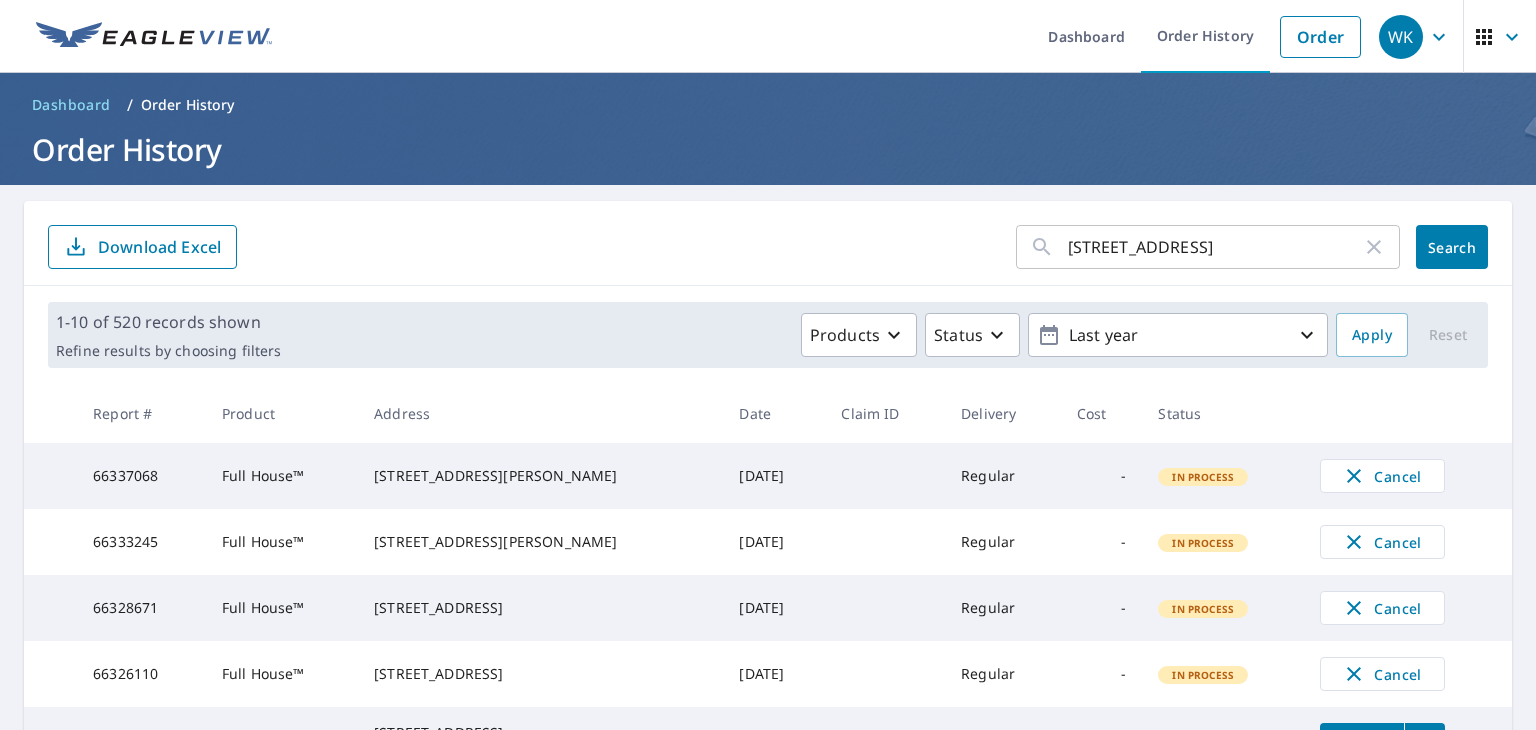 click on "Search" 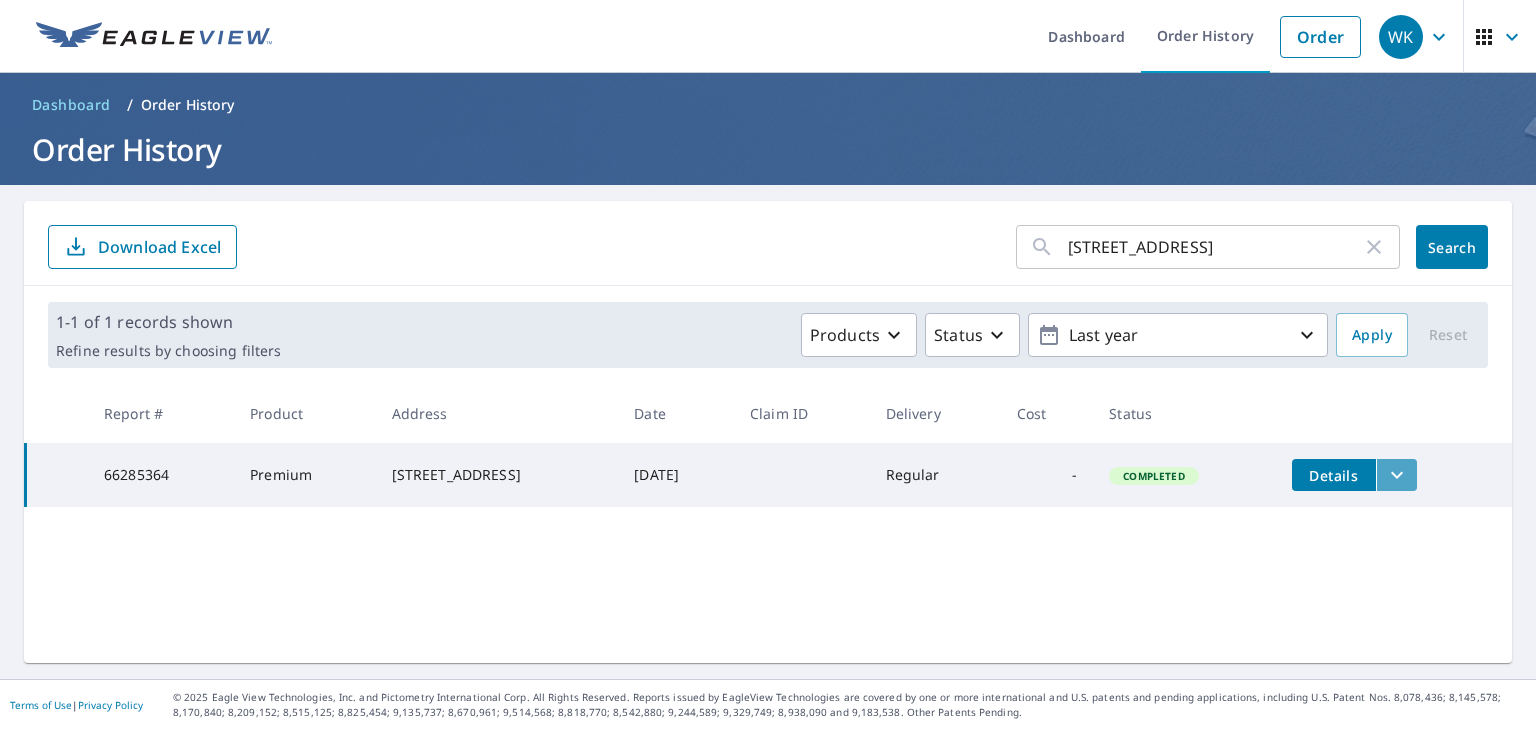 click 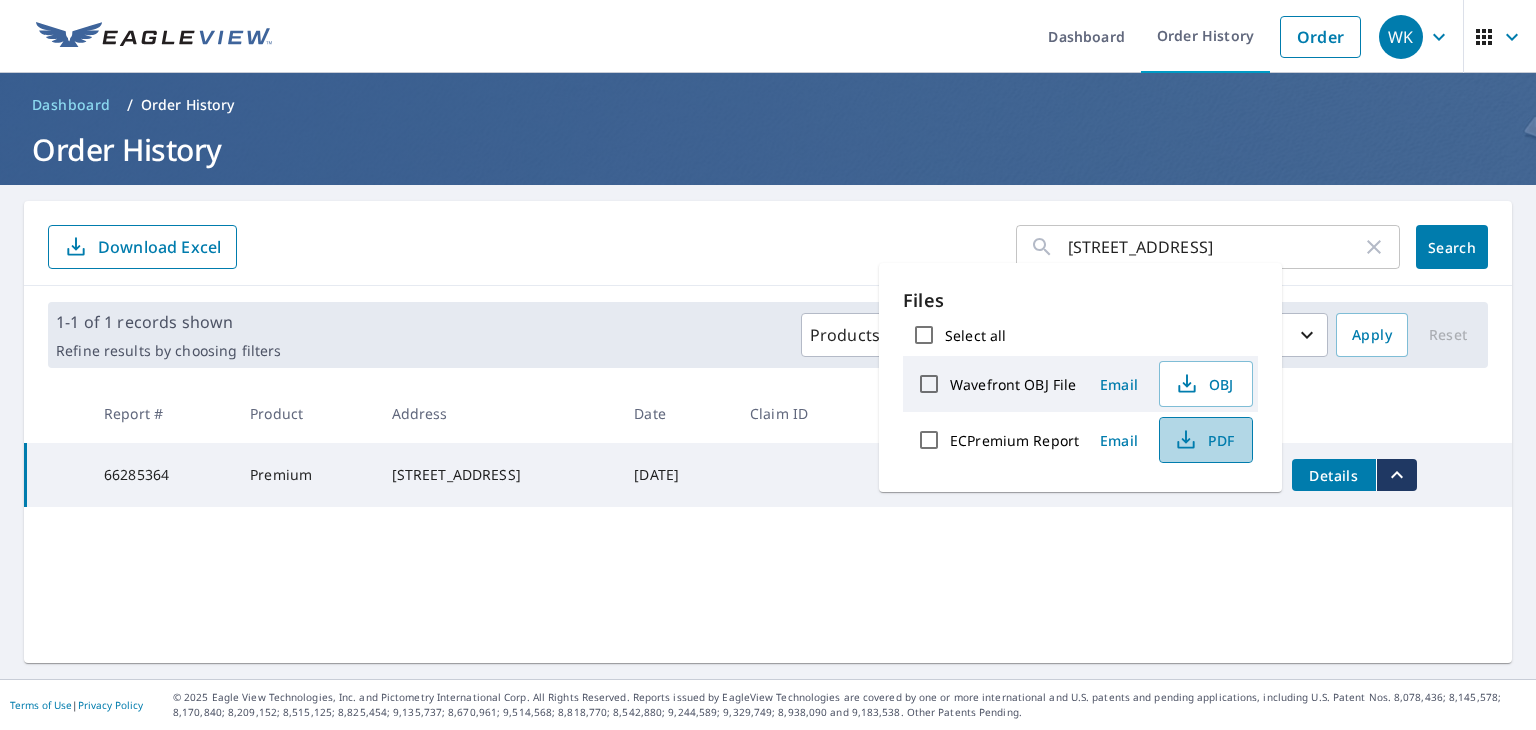 click on "PDF" at bounding box center (1204, 440) 